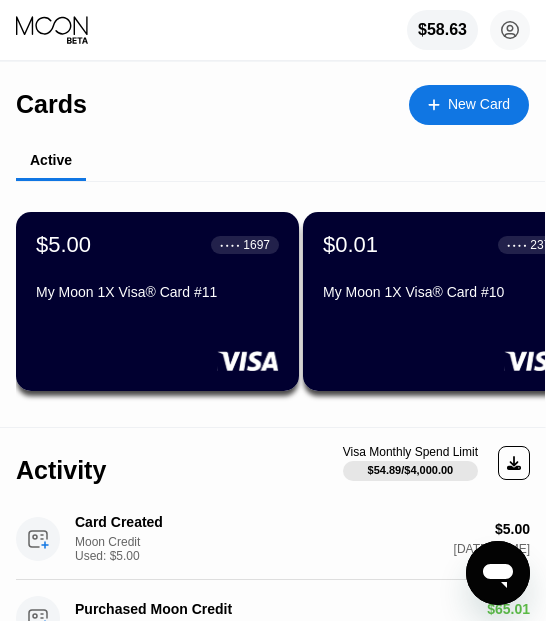 scroll, scrollTop: 0, scrollLeft: 0, axis: both 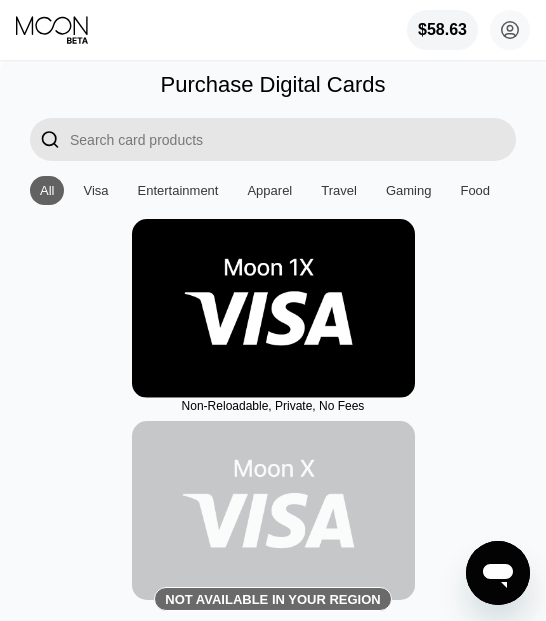 drag, startPoint x: 274, startPoint y: 314, endPoint x: 205, endPoint y: 283, distance: 75.643906 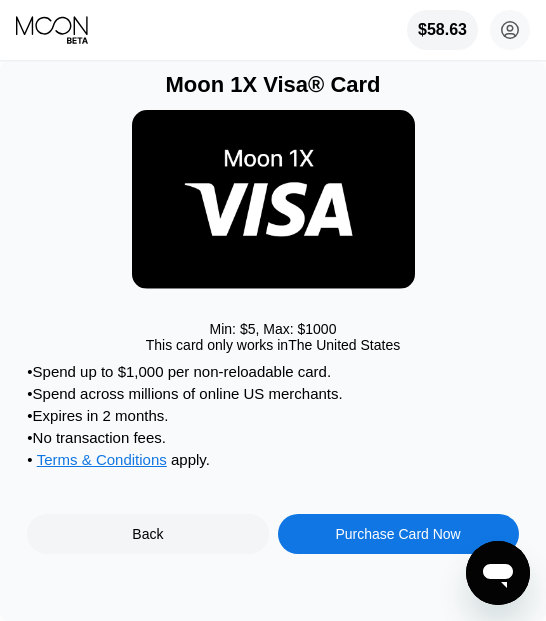 click on "Purchase Card Now" at bounding box center [397, 534] 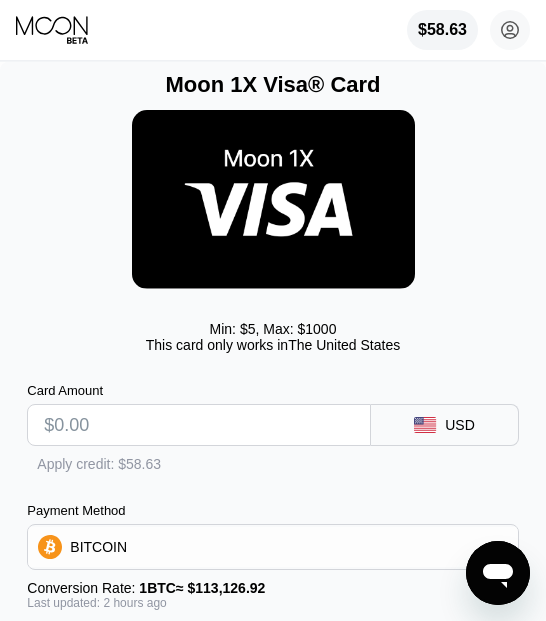 click at bounding box center (199, 425) 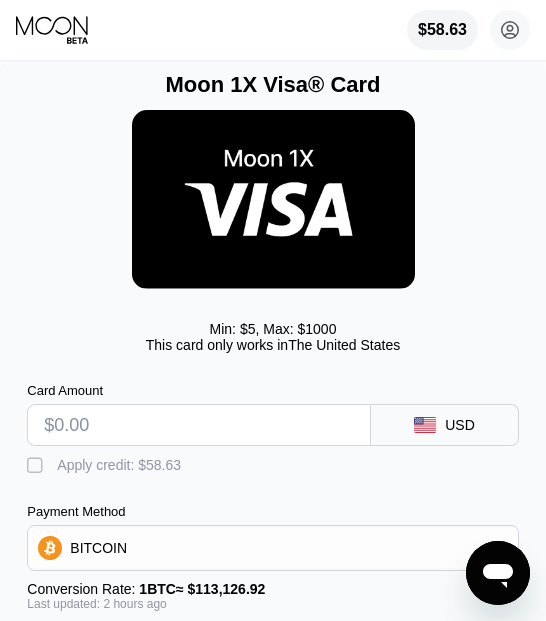 type on "$5" 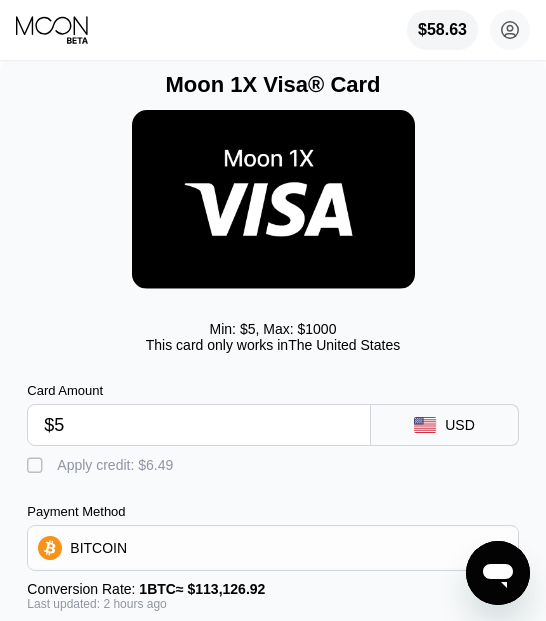 type on "0.00005731" 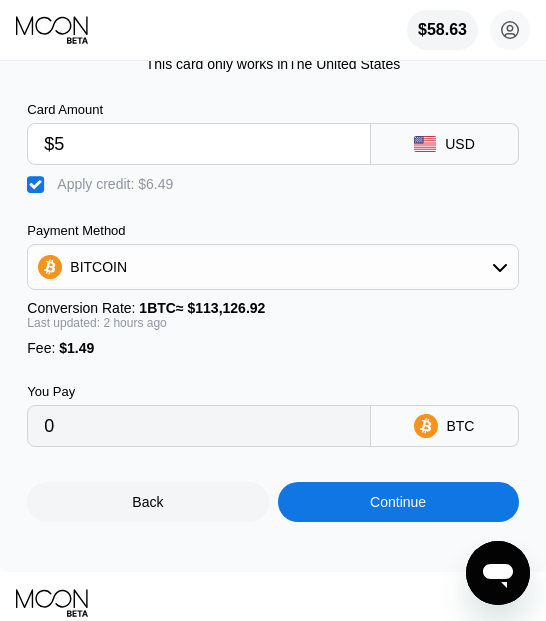 scroll, scrollTop: 283, scrollLeft: 0, axis: vertical 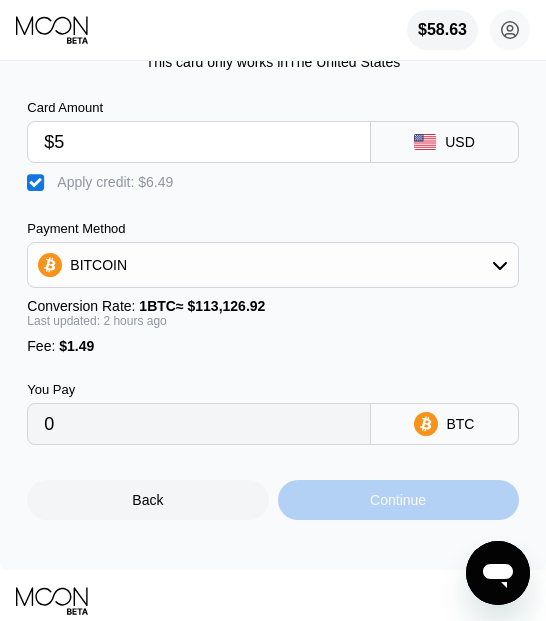 click on "Continue" at bounding box center [398, 500] 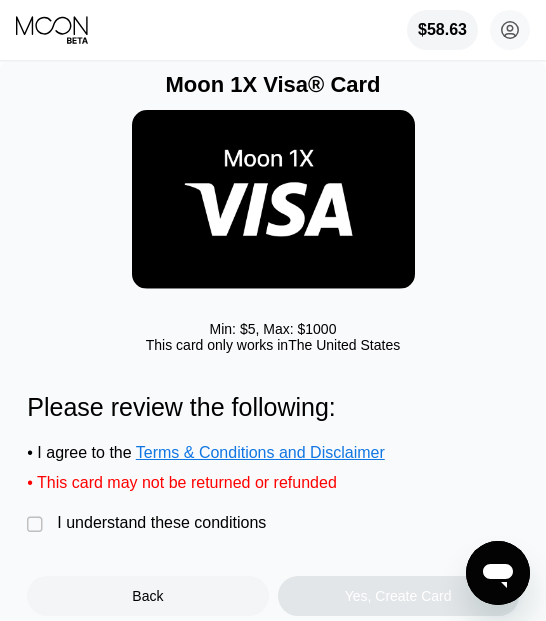 drag, startPoint x: 35, startPoint y: 531, endPoint x: 83, endPoint y: 534, distance: 48.09366 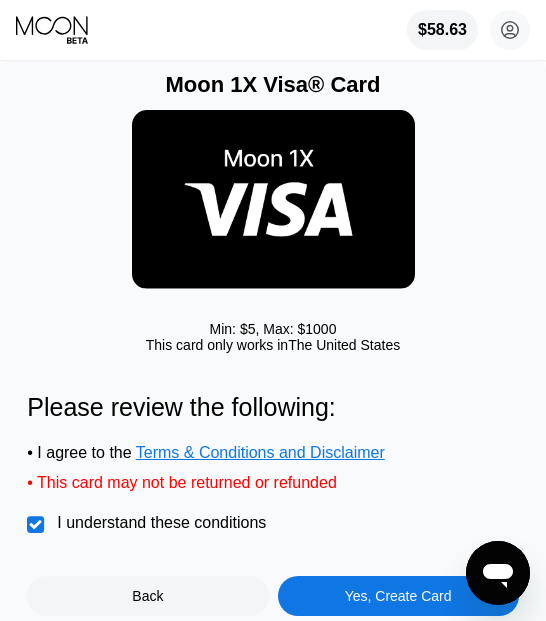 click on "Yes, Create Card" at bounding box center [398, 596] 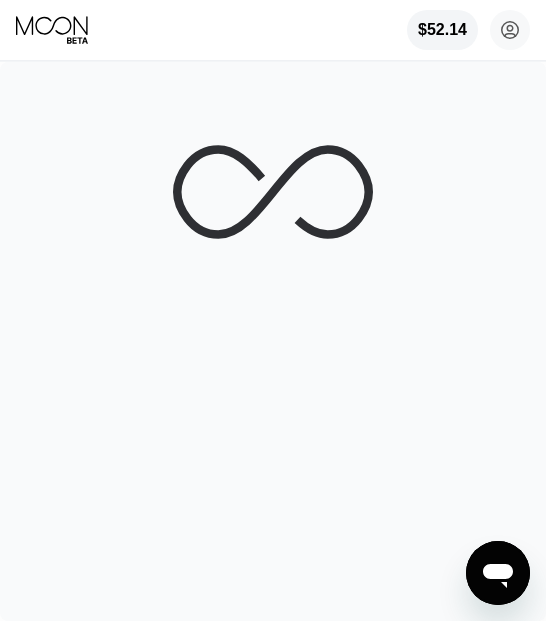 scroll, scrollTop: 0, scrollLeft: 0, axis: both 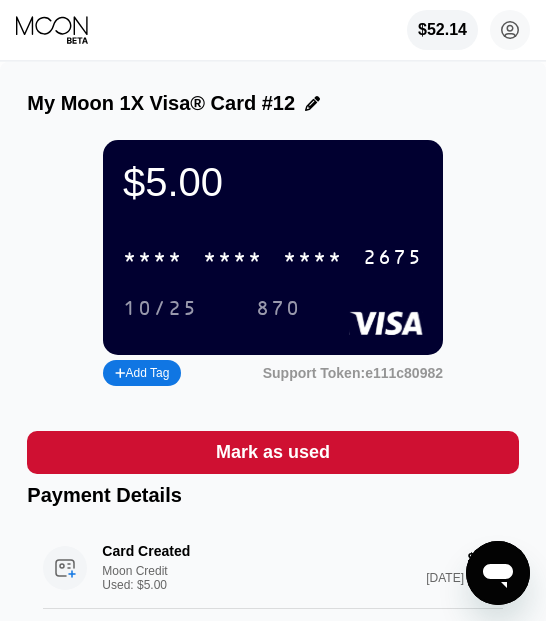 click on "* * * *" at bounding box center [153, 258] 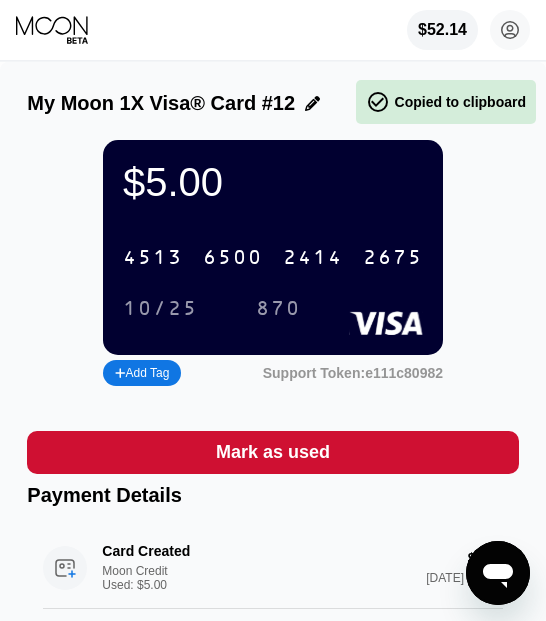 drag, startPoint x: 178, startPoint y: 256, endPoint x: 76, endPoint y: 250, distance: 102.176315 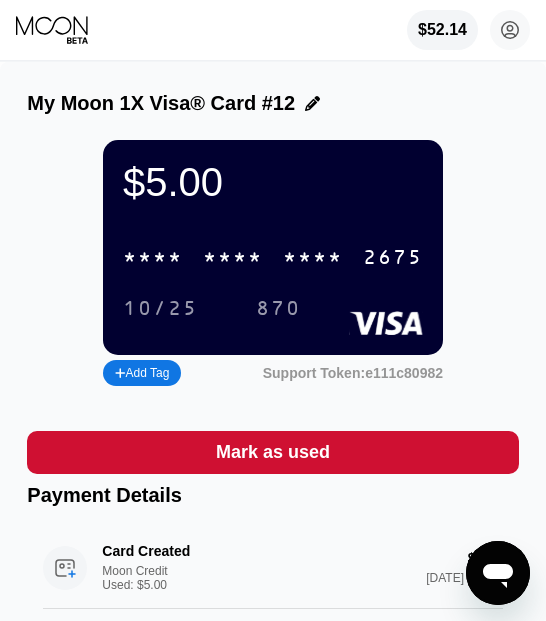 drag, startPoint x: 70, startPoint y: 34, endPoint x: 165, endPoint y: 29, distance: 95.131485 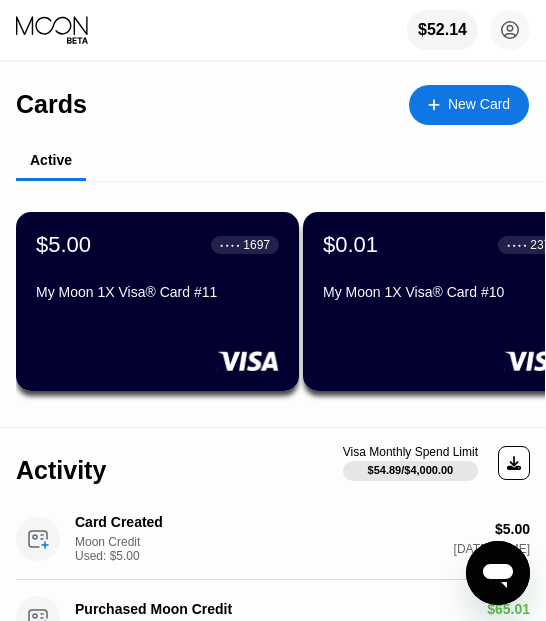 drag, startPoint x: 465, startPoint y: 107, endPoint x: 483, endPoint y: 26, distance: 82.9759 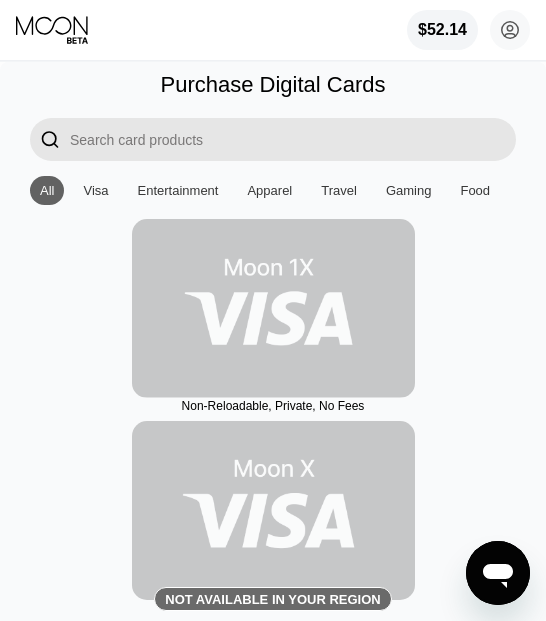 click at bounding box center [273, 308] 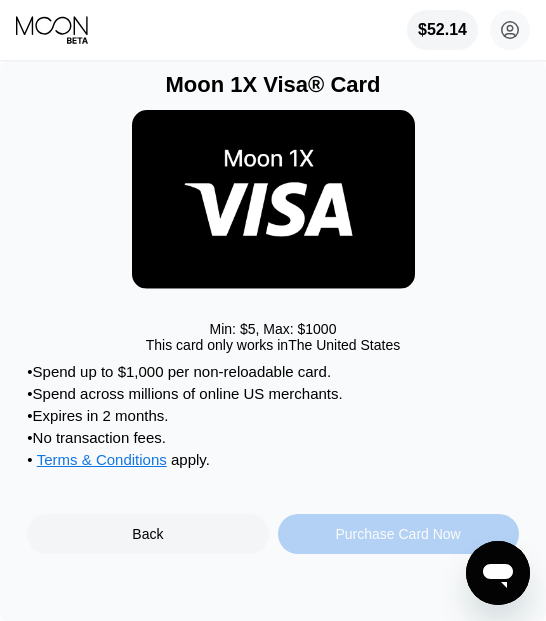 click on "Purchase Card Now" at bounding box center (397, 534) 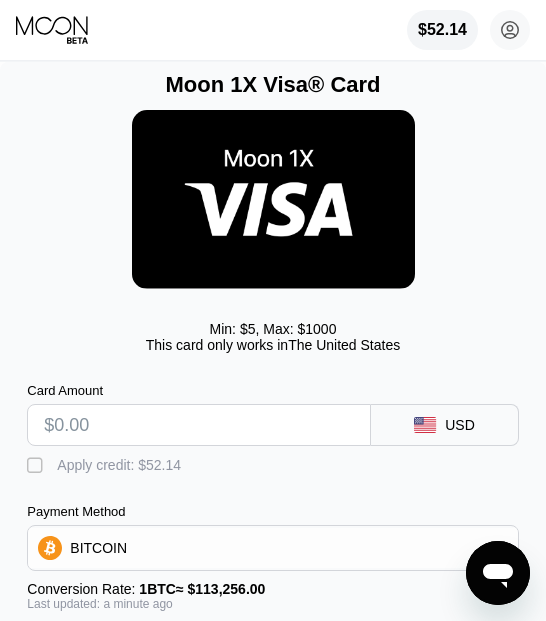 click at bounding box center (199, 425) 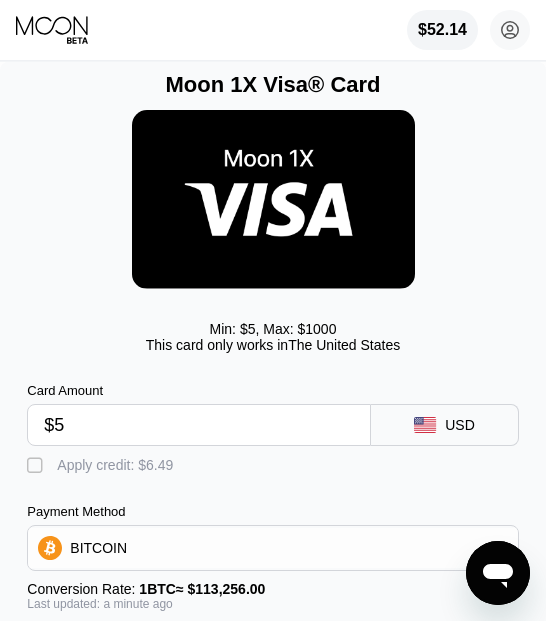 type on "0.00005731" 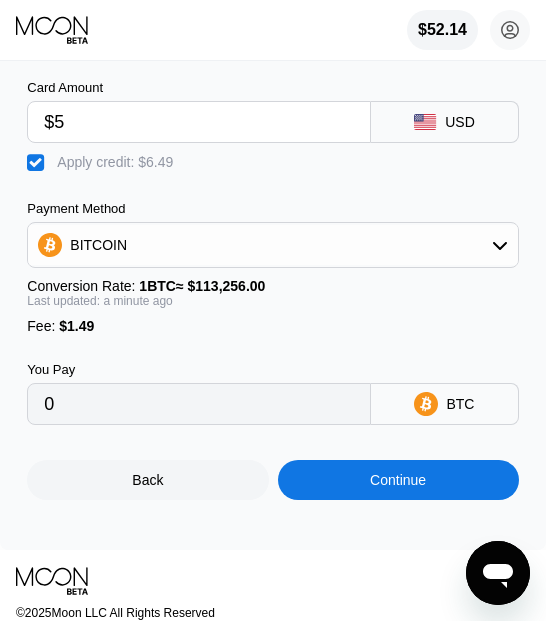 scroll, scrollTop: 345, scrollLeft: 0, axis: vertical 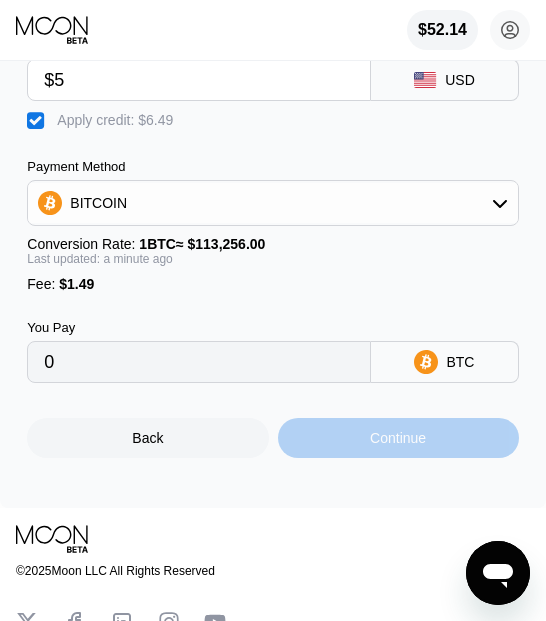 click on "Continue" at bounding box center [398, 438] 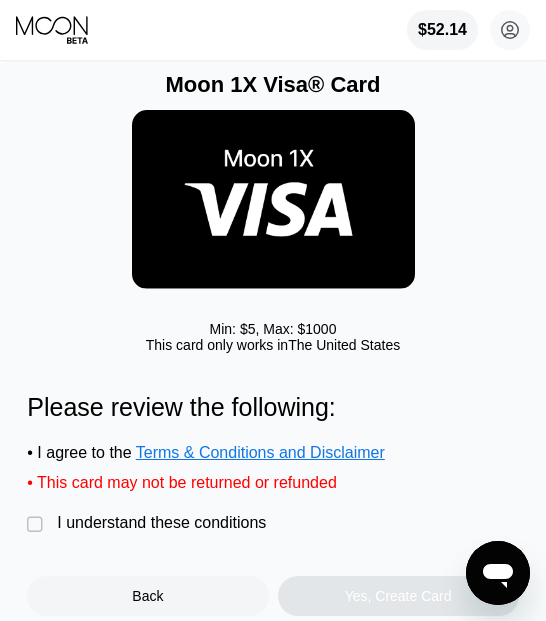 drag, startPoint x: 21, startPoint y: 518, endPoint x: 60, endPoint y: 523, distance: 39.319206 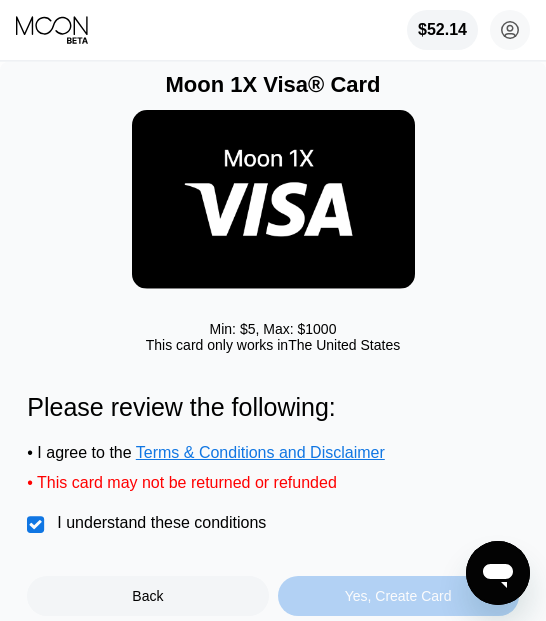 click on "Yes, Create Card" at bounding box center [398, 596] 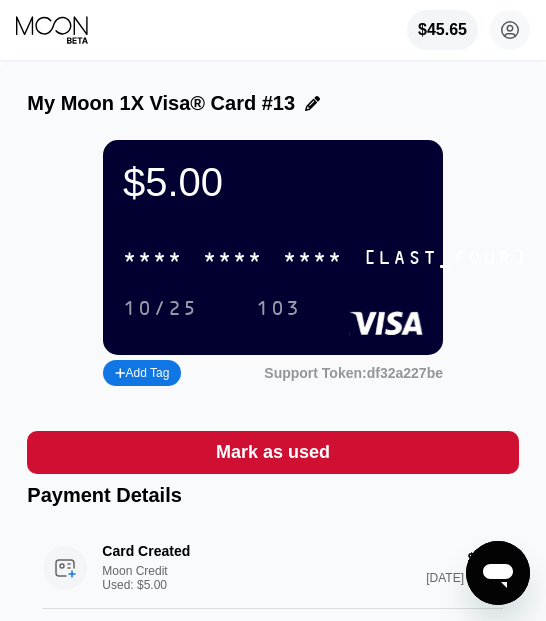 click on "* * * *" at bounding box center (153, 258) 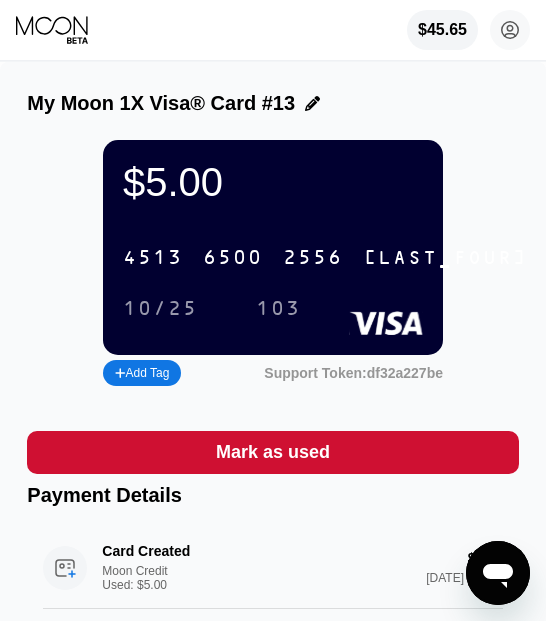 click 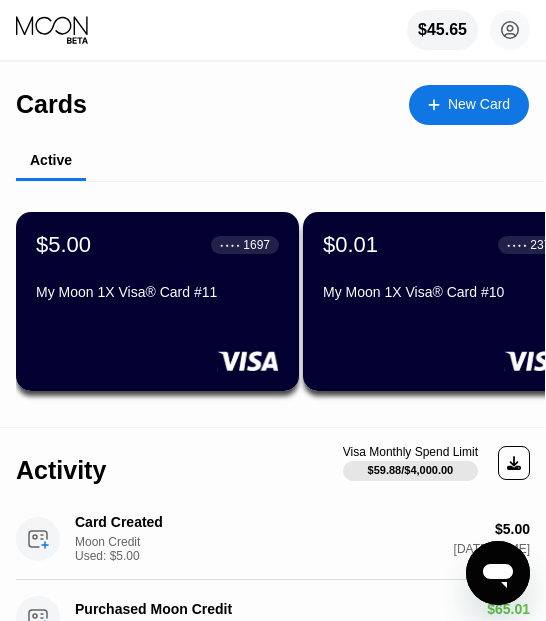 click on "New Card" at bounding box center (479, 104) 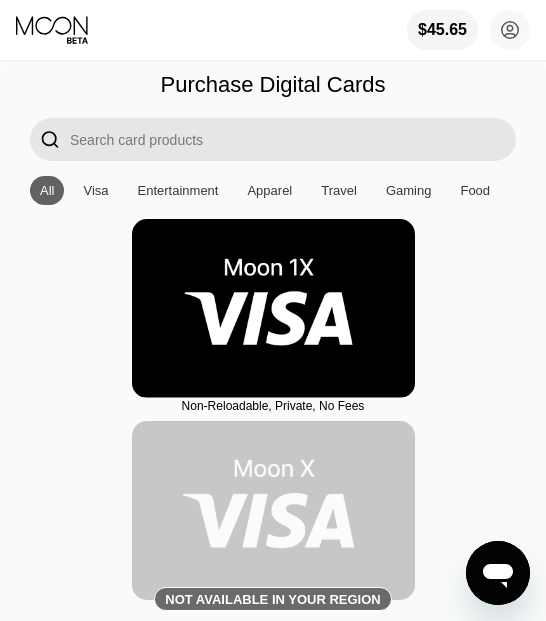 click at bounding box center [273, 308] 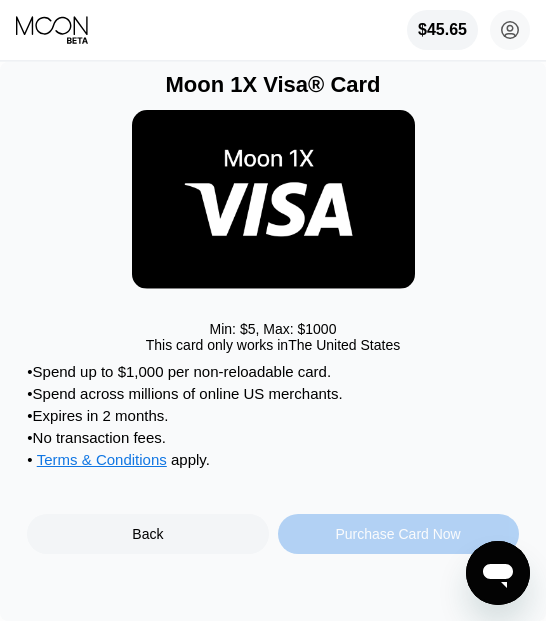 click on "Purchase Card Now" at bounding box center [397, 534] 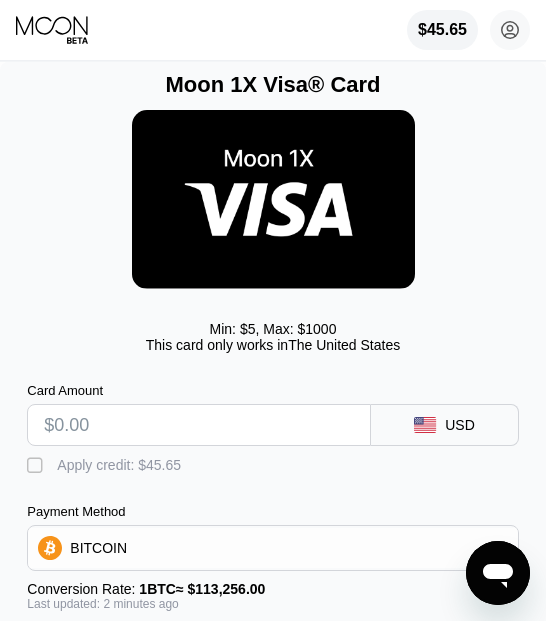 click at bounding box center (199, 425) 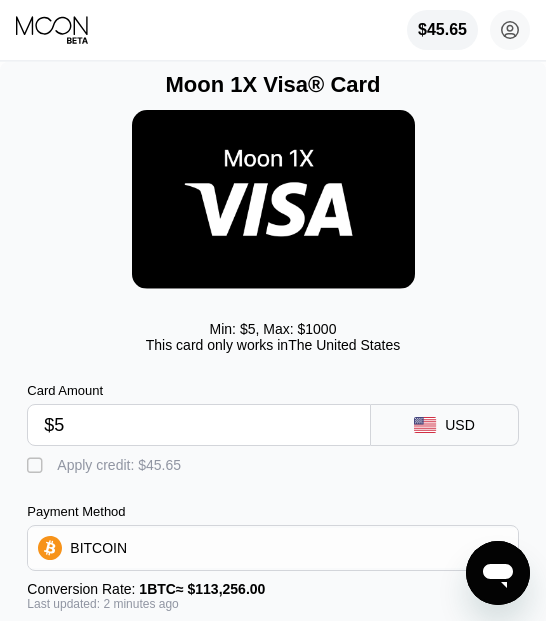 type on "0.00005731" 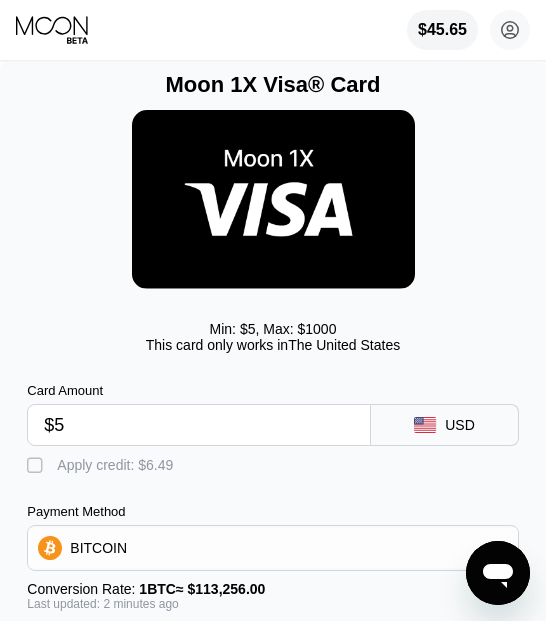 type on "$5" 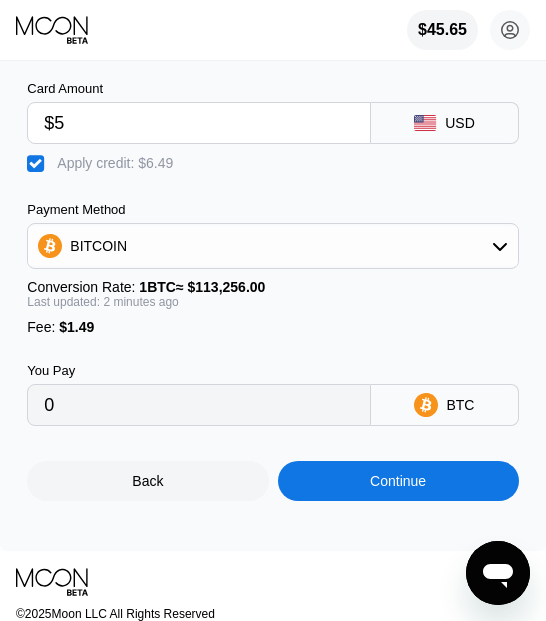scroll, scrollTop: 305, scrollLeft: 0, axis: vertical 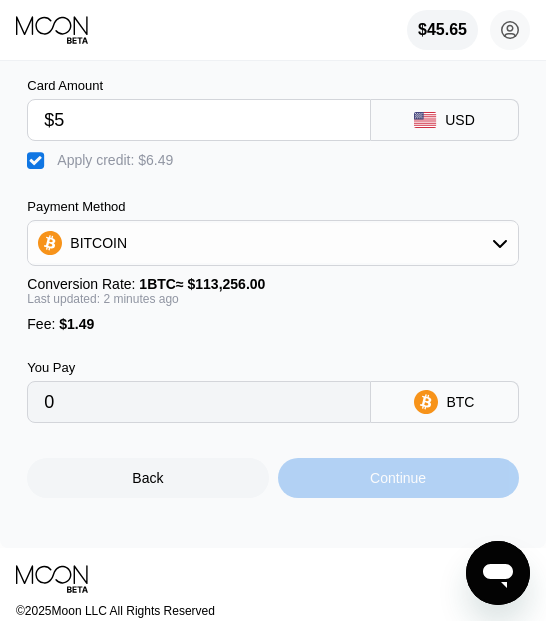 click on "Continue" at bounding box center [398, 478] 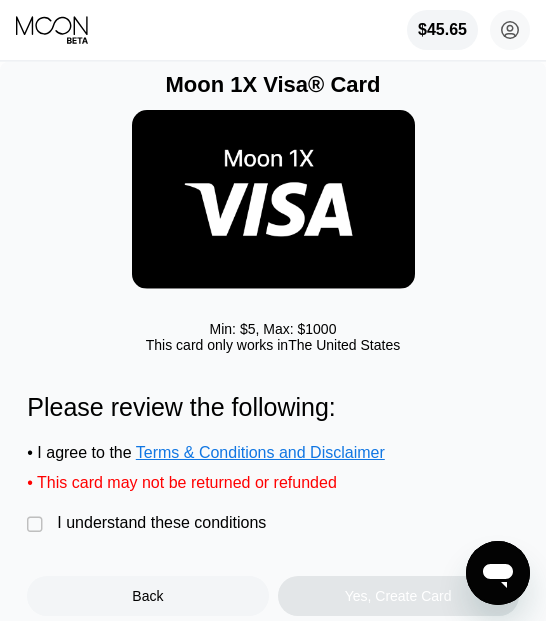 drag, startPoint x: 22, startPoint y: 524, endPoint x: 95, endPoint y: 539, distance: 74.52516 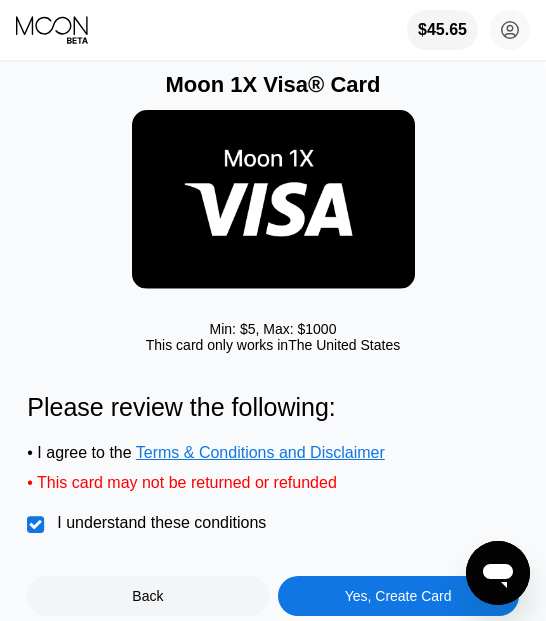 click on "Yes, Create Card" at bounding box center (398, 596) 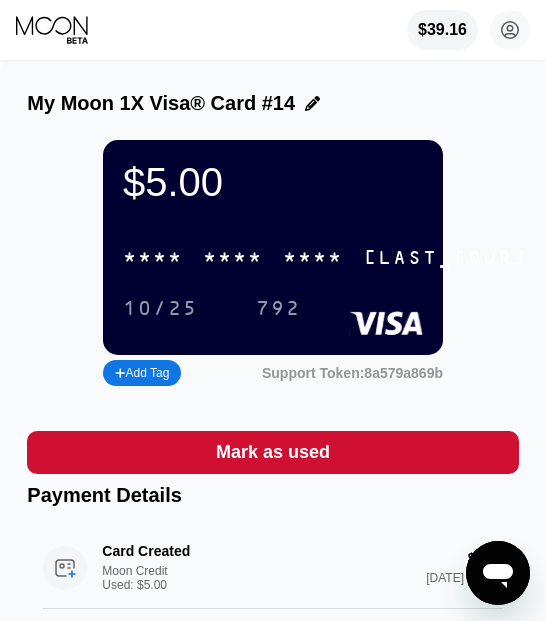 drag, startPoint x: 248, startPoint y: 242, endPoint x: 230, endPoint y: 247, distance: 18.681541 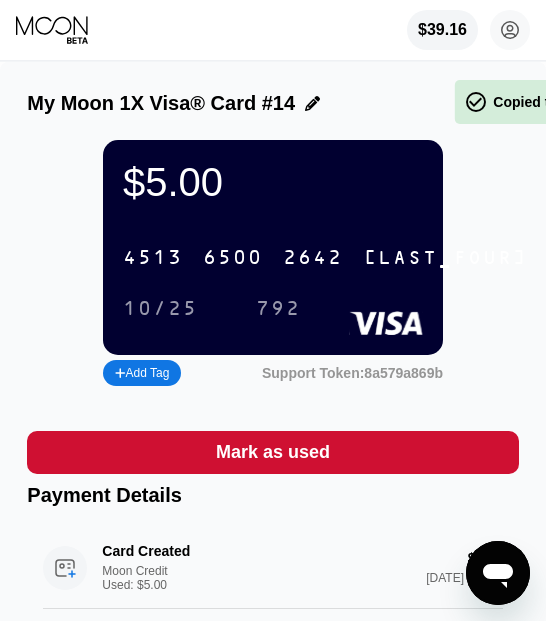 drag, startPoint x: 214, startPoint y: 251, endPoint x: 196, endPoint y: 258, distance: 19.313208 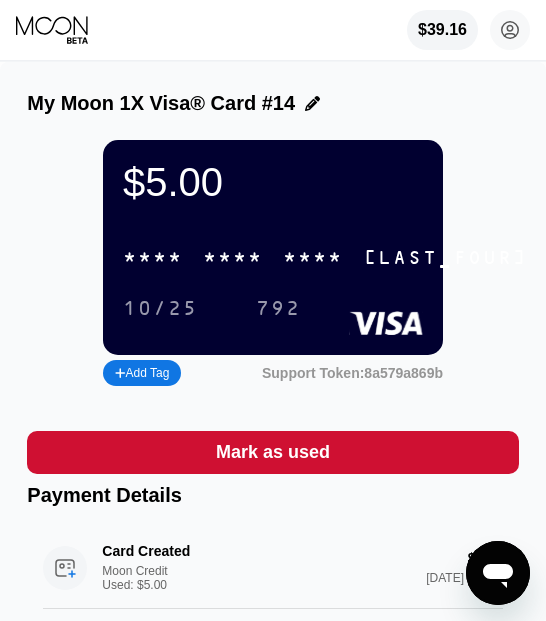 click 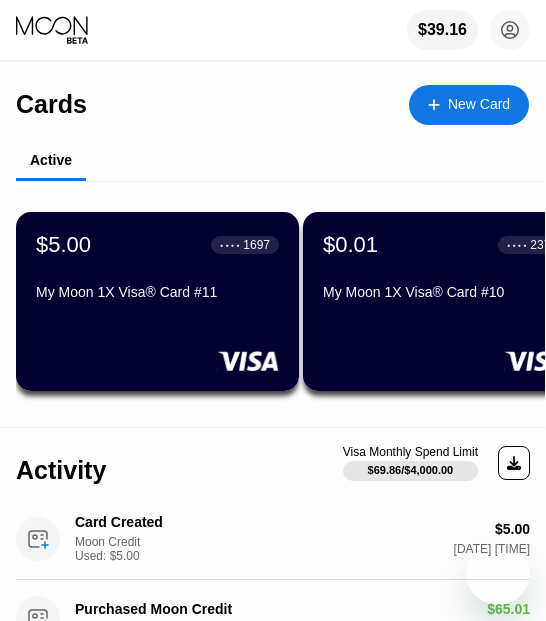 scroll, scrollTop: 0, scrollLeft: 0, axis: both 